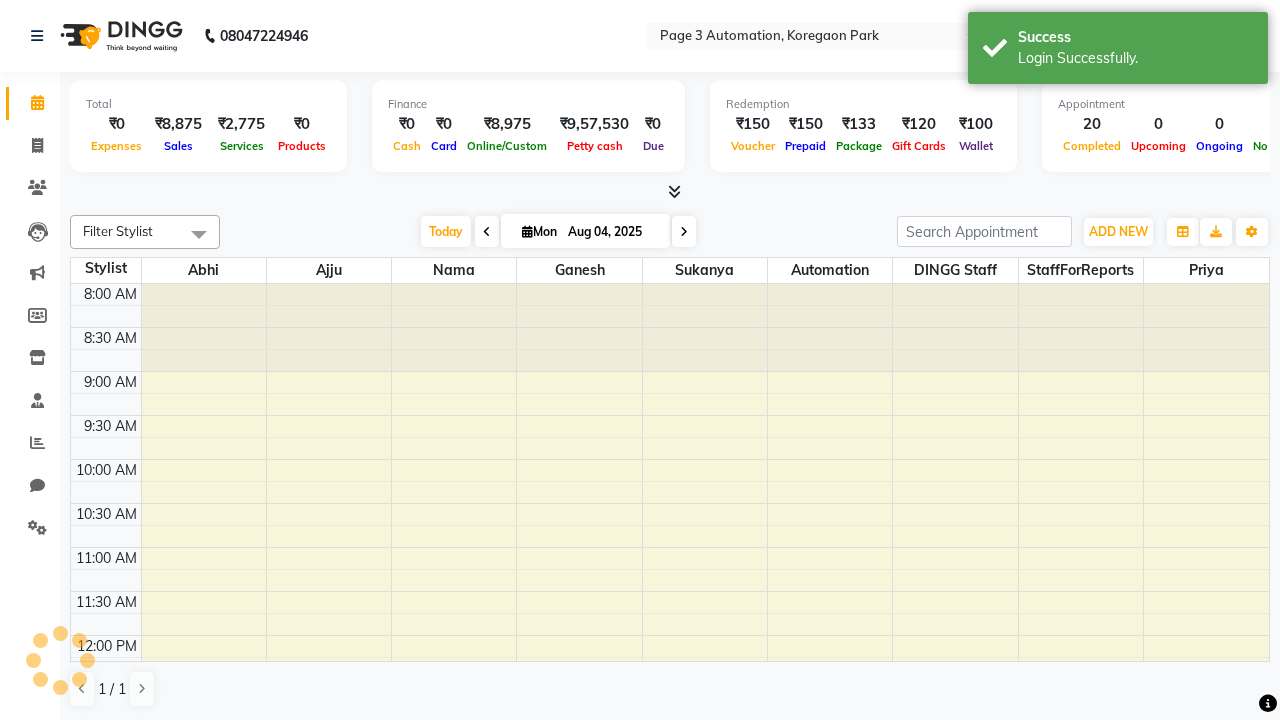 scroll, scrollTop: 0, scrollLeft: 0, axis: both 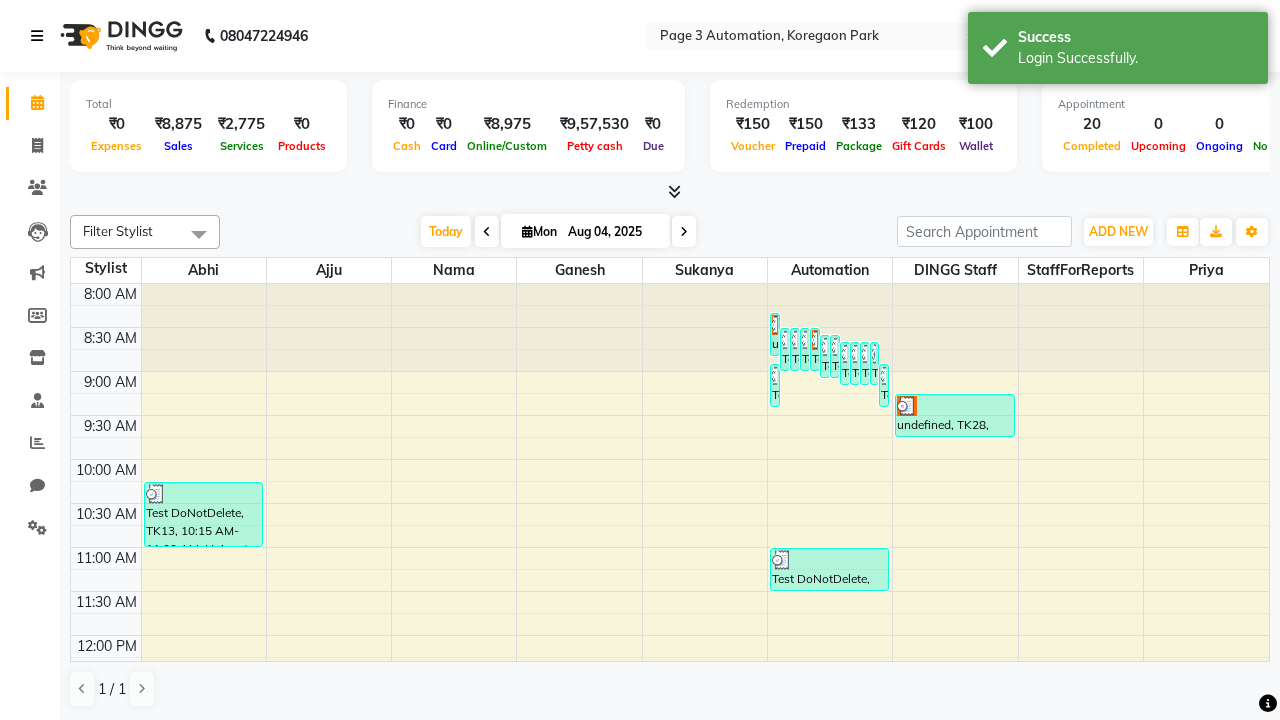 click at bounding box center [37, 36] 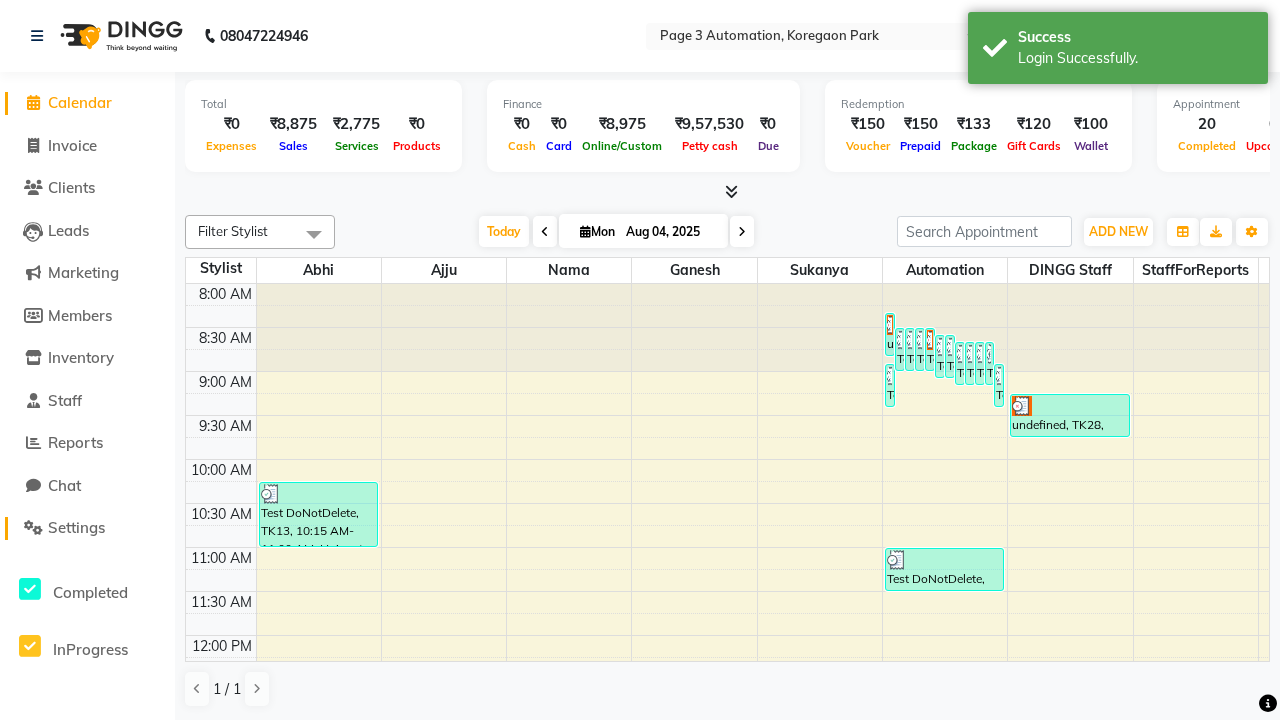 click on "Settings" 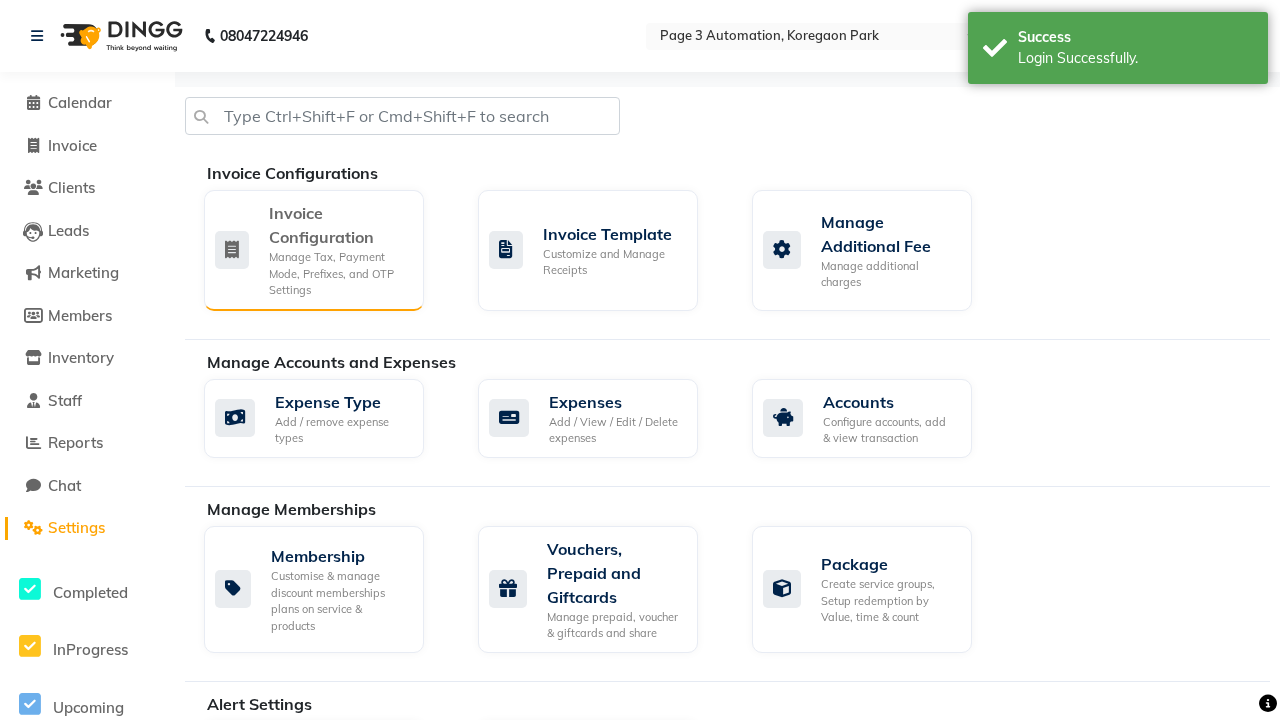 click on "Manage Tax, Payment Mode, Prefixes, and OTP Settings" 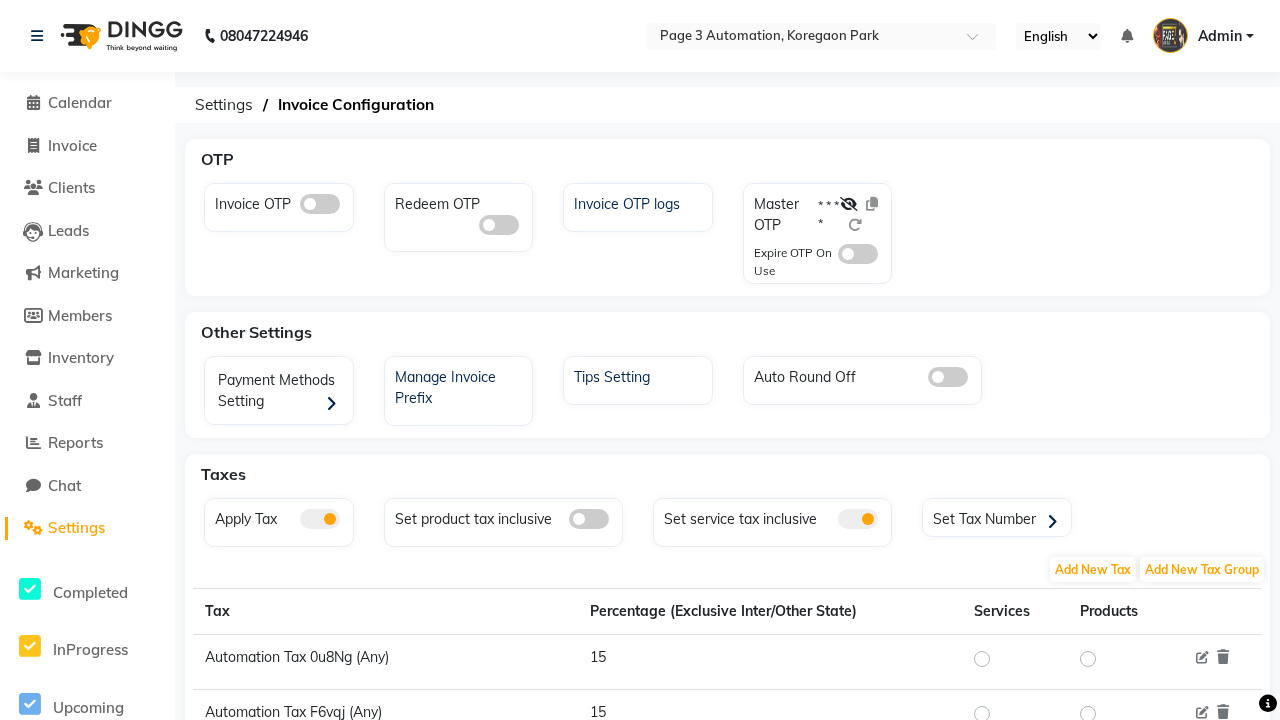 click 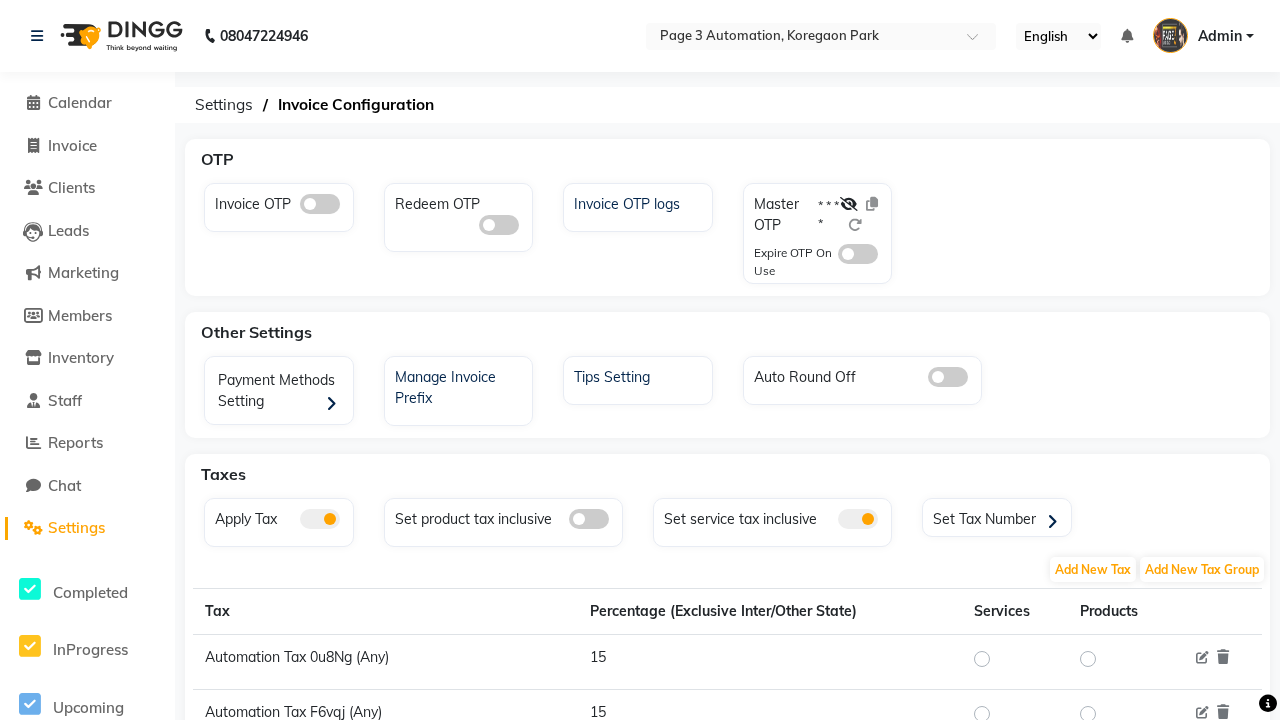 click 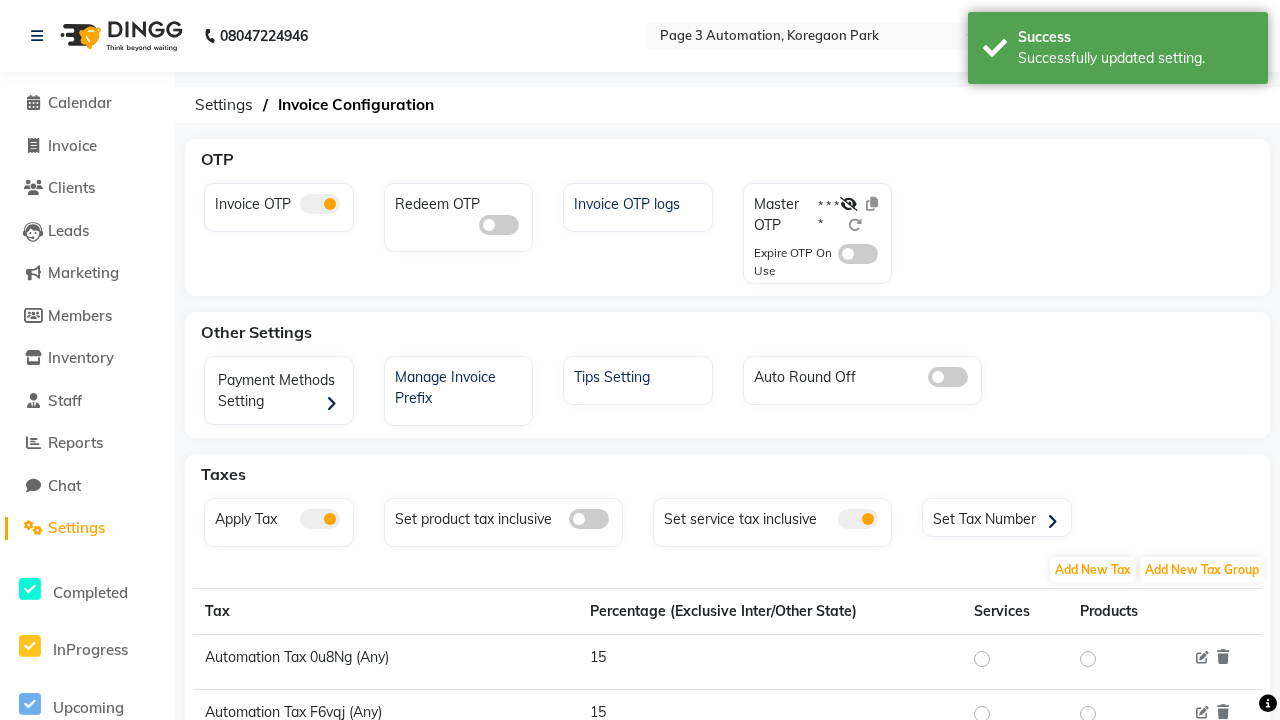 click 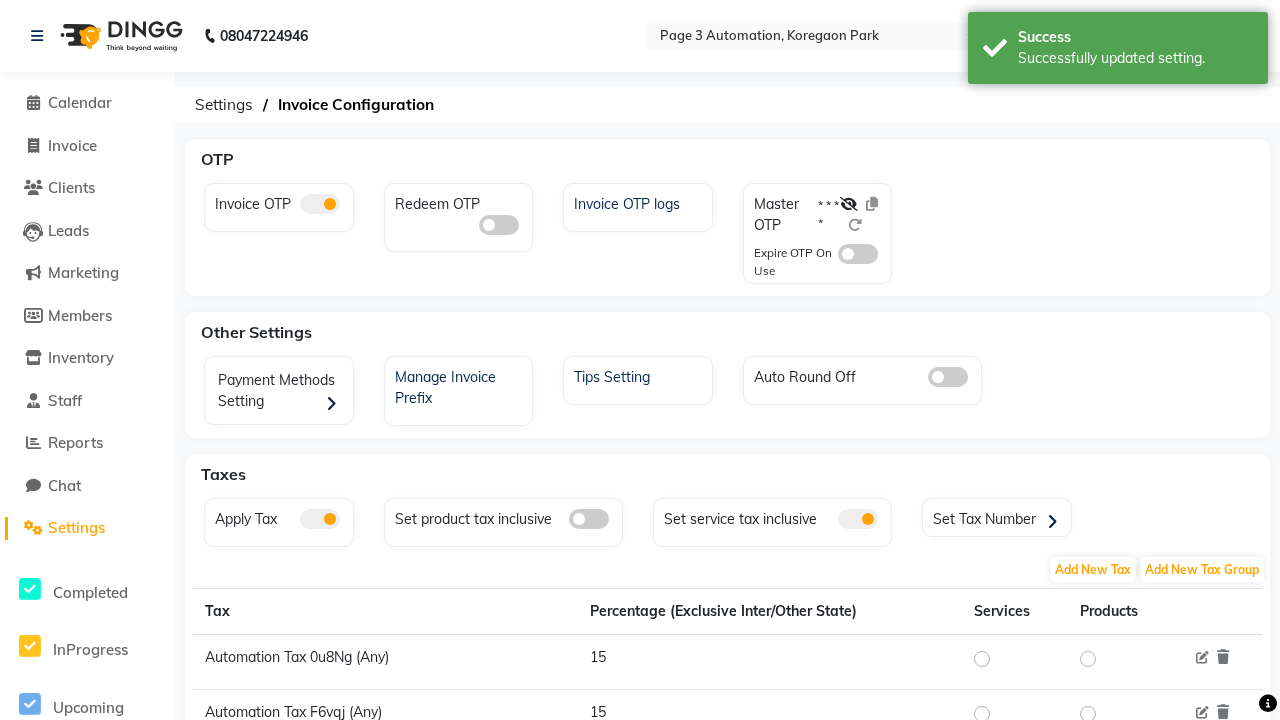 click 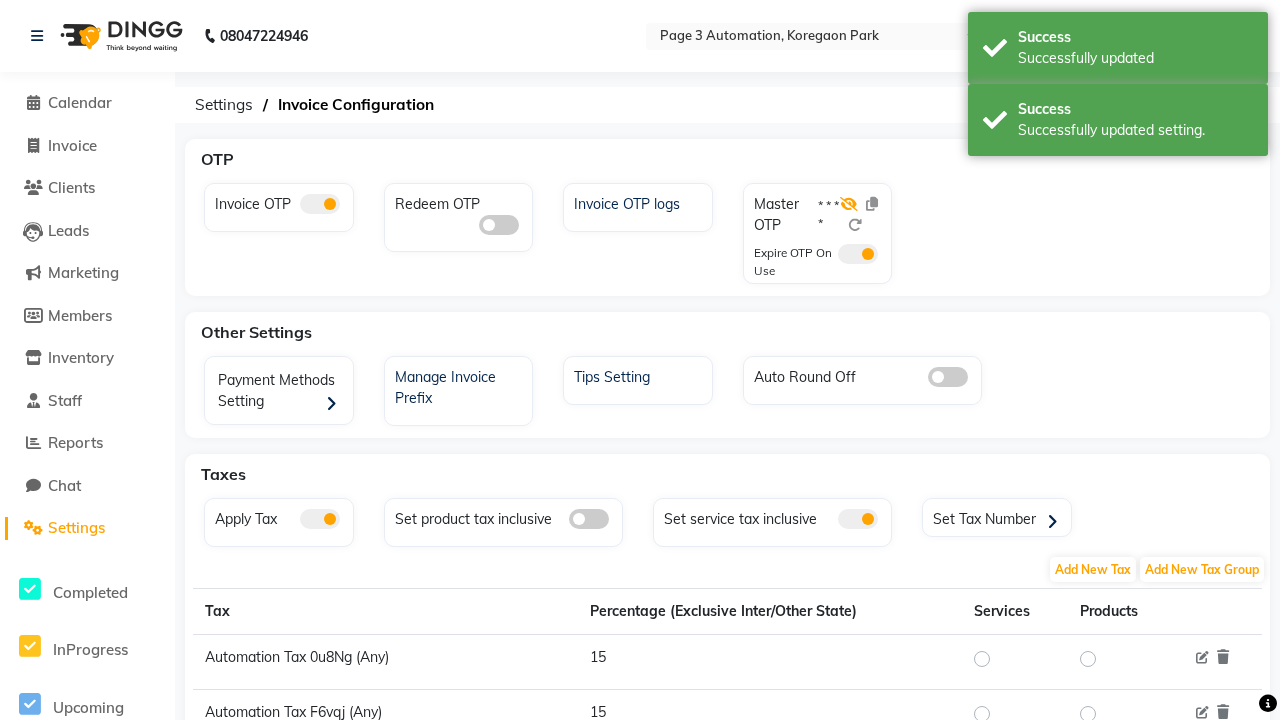 click 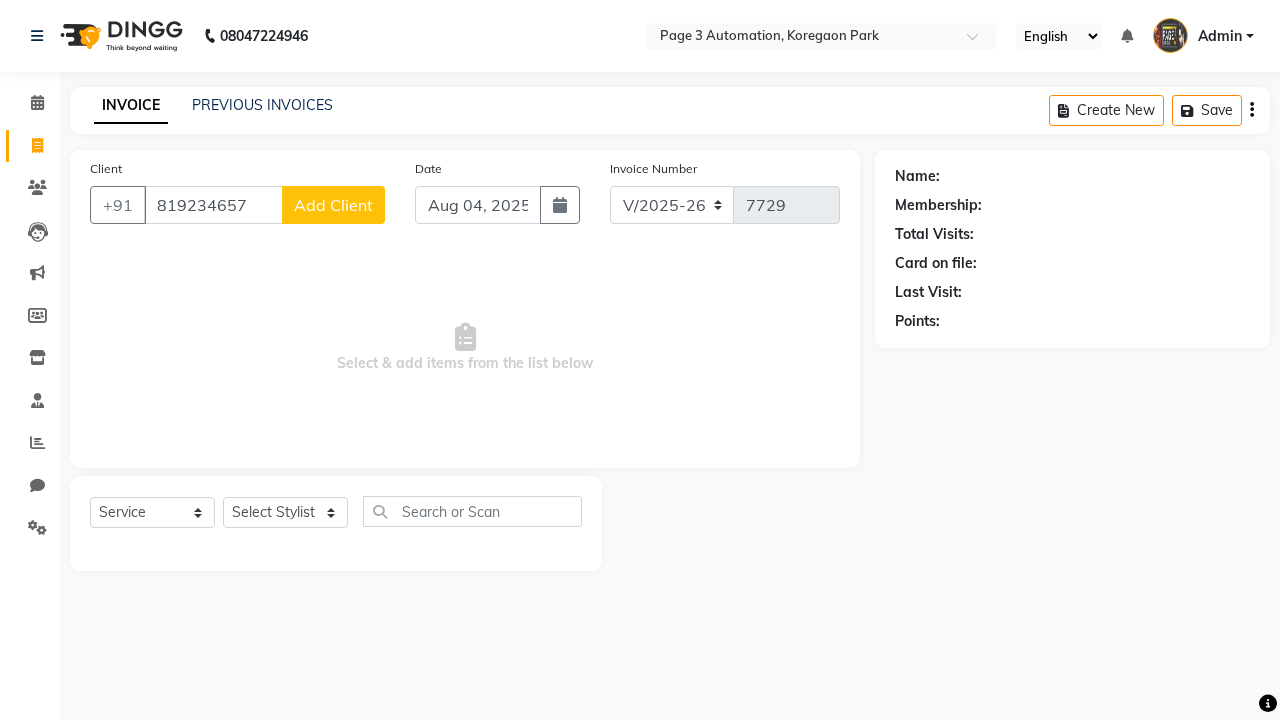 select on "2774" 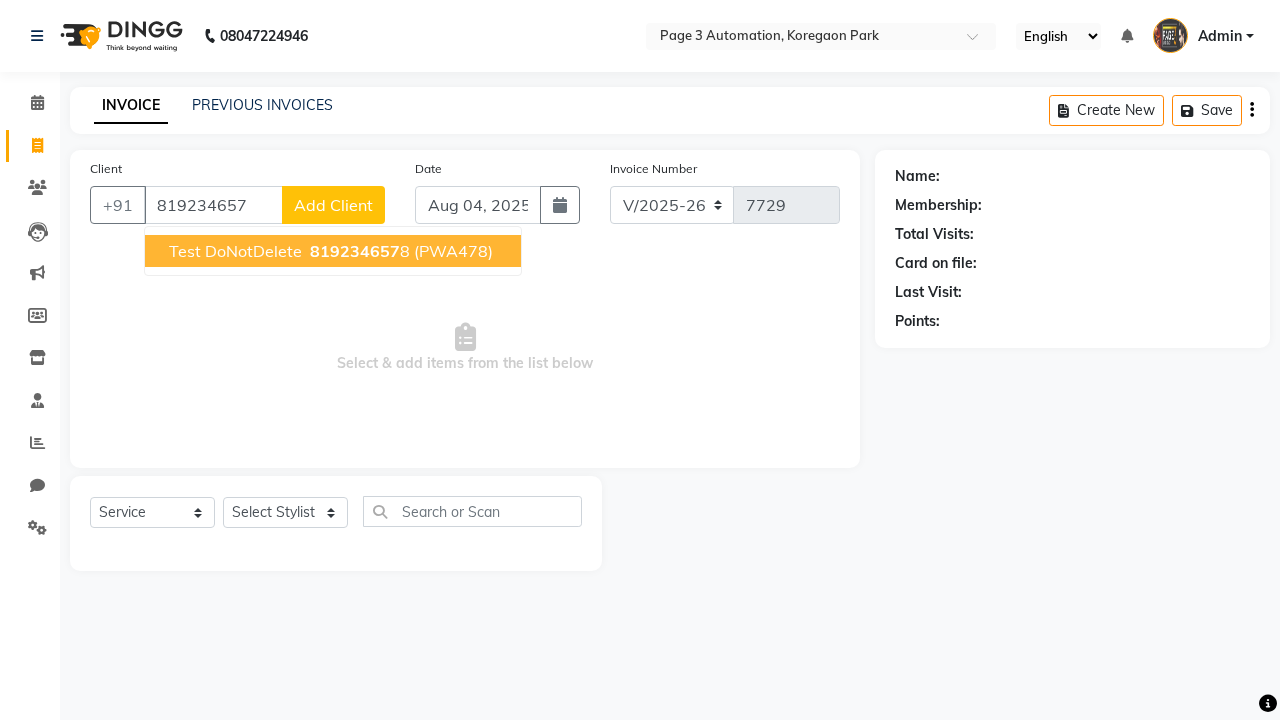 scroll, scrollTop: 0, scrollLeft: 0, axis: both 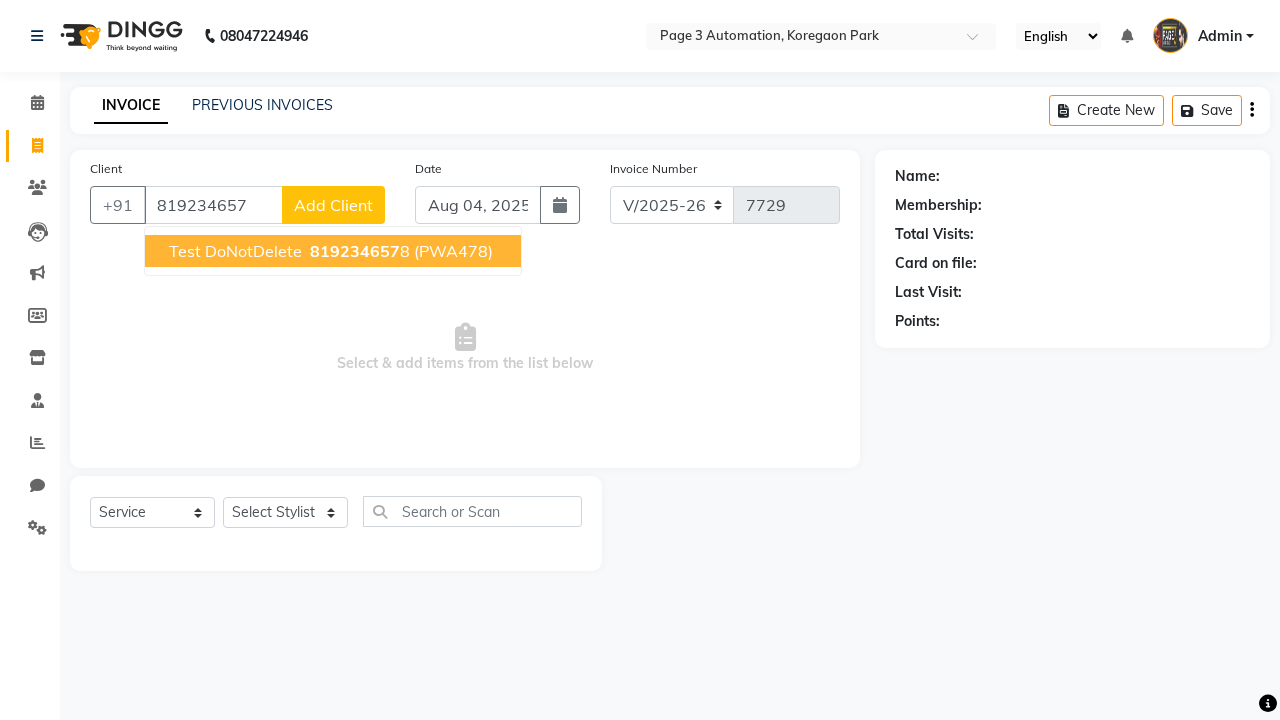 click on "819234657" at bounding box center [355, 251] 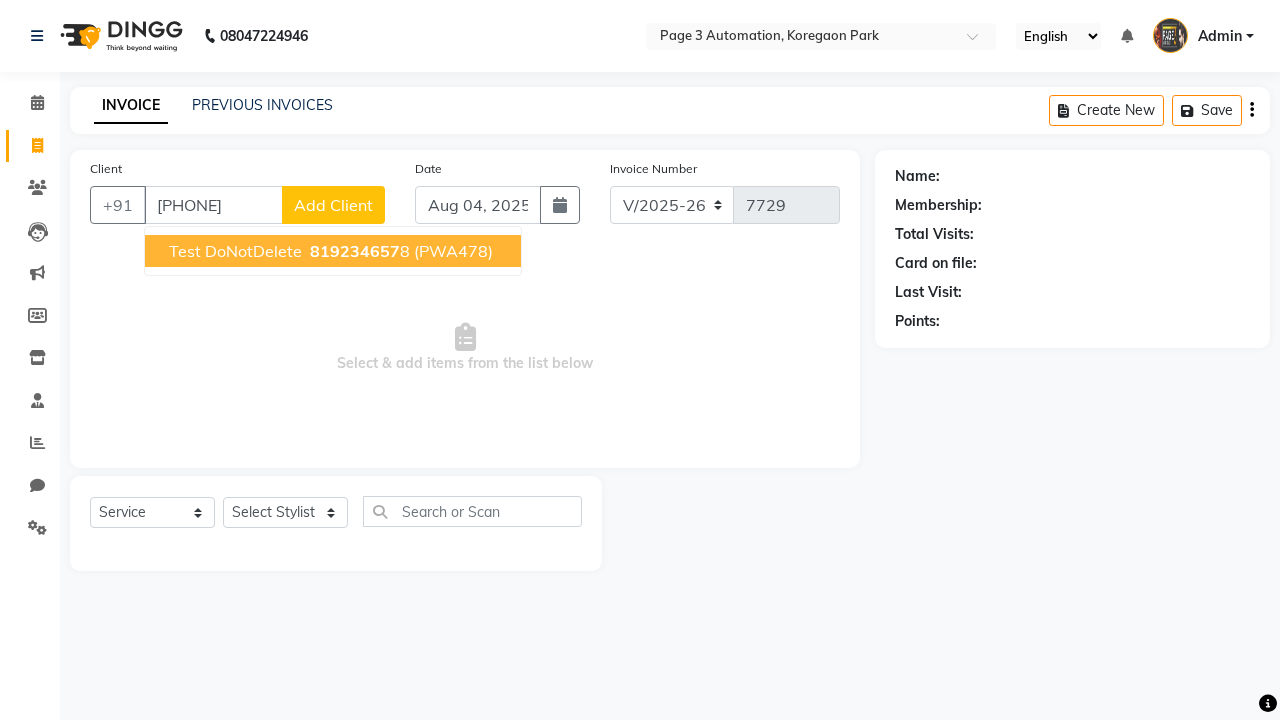 type on "[PHONE]" 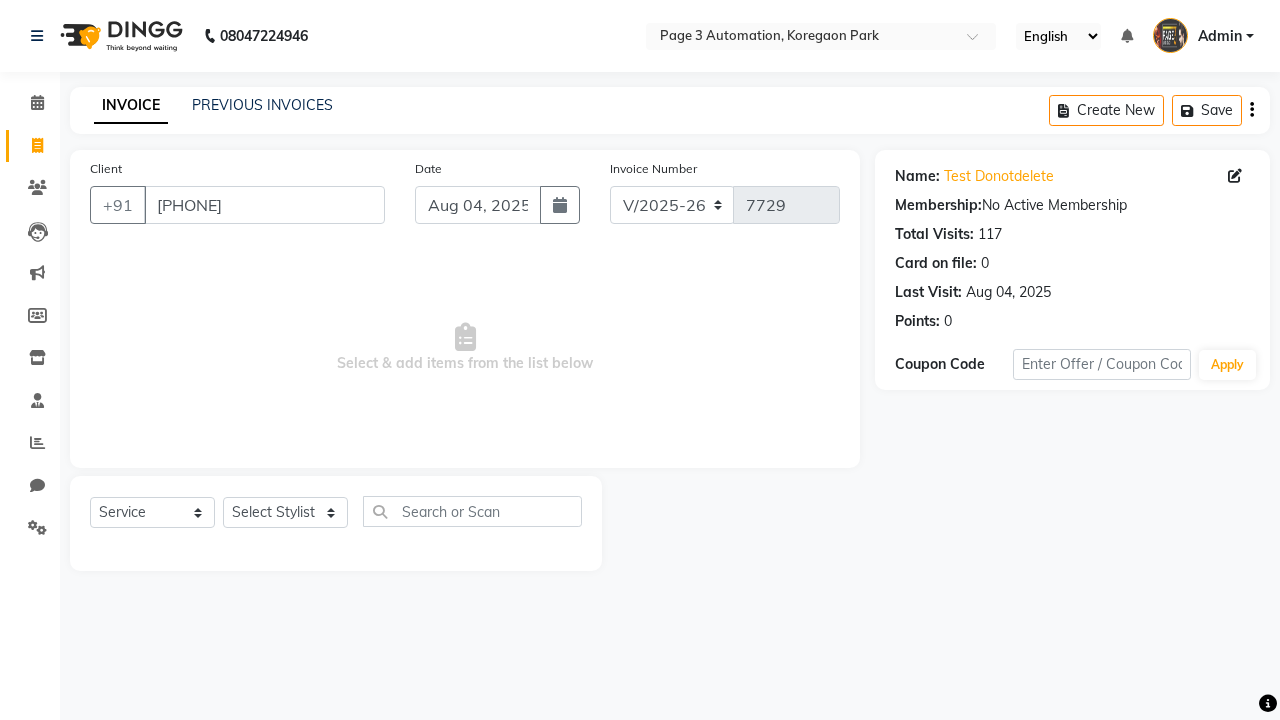 select on "71572" 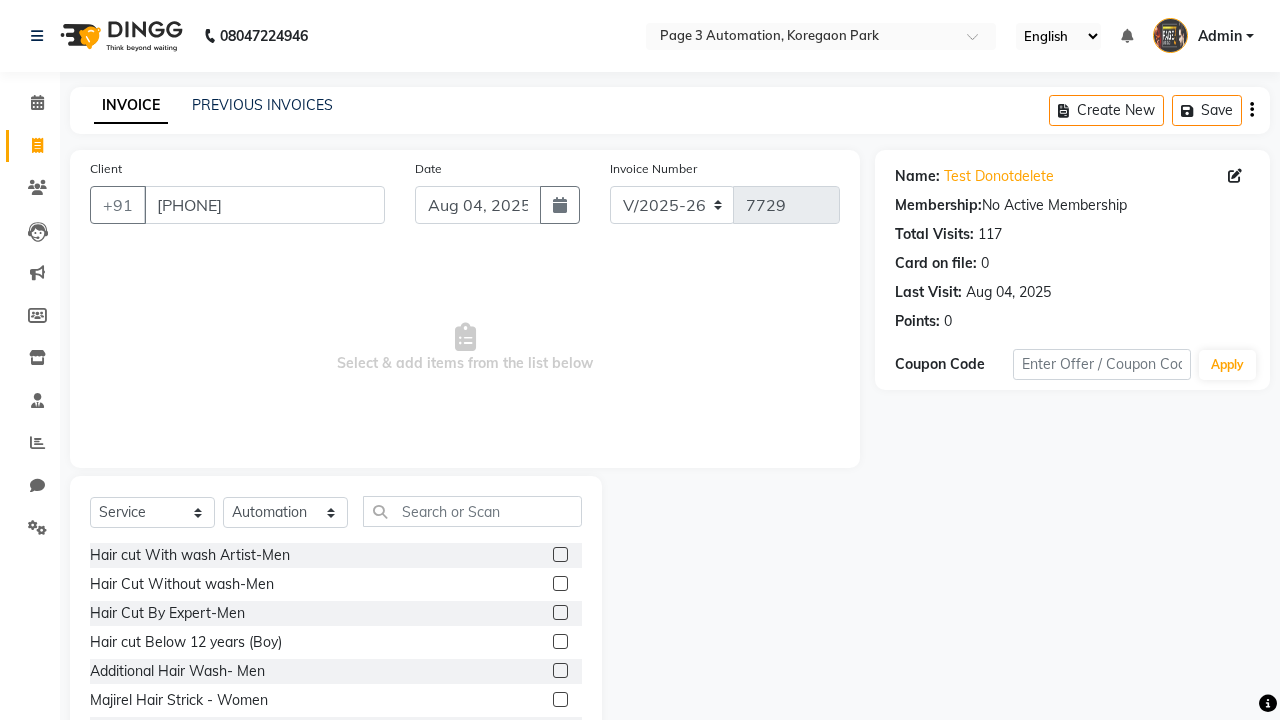 click 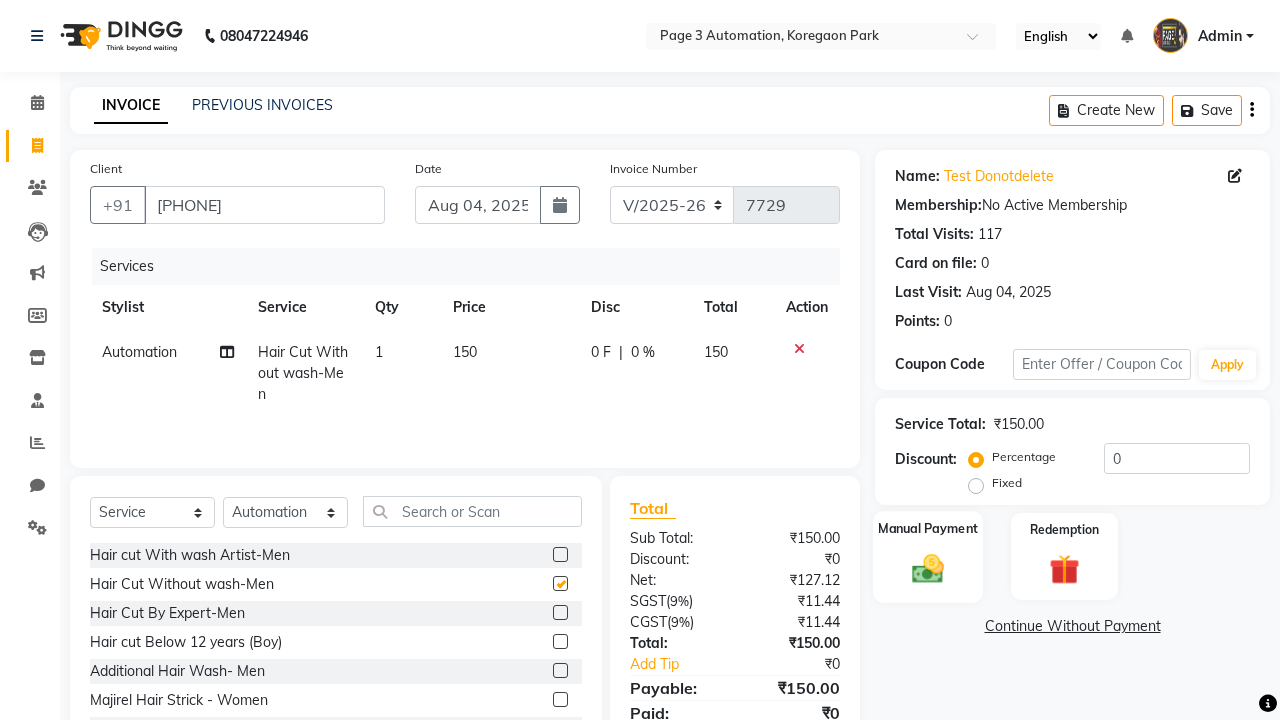 click 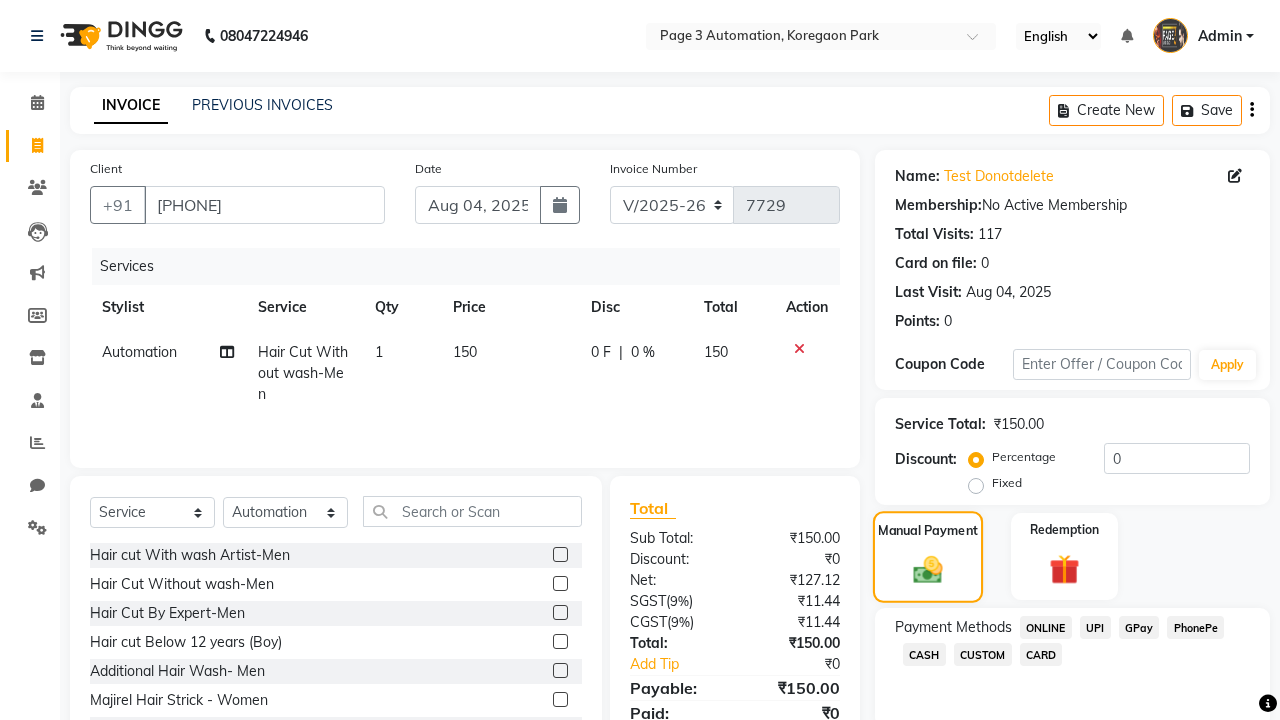 checkbox on "false" 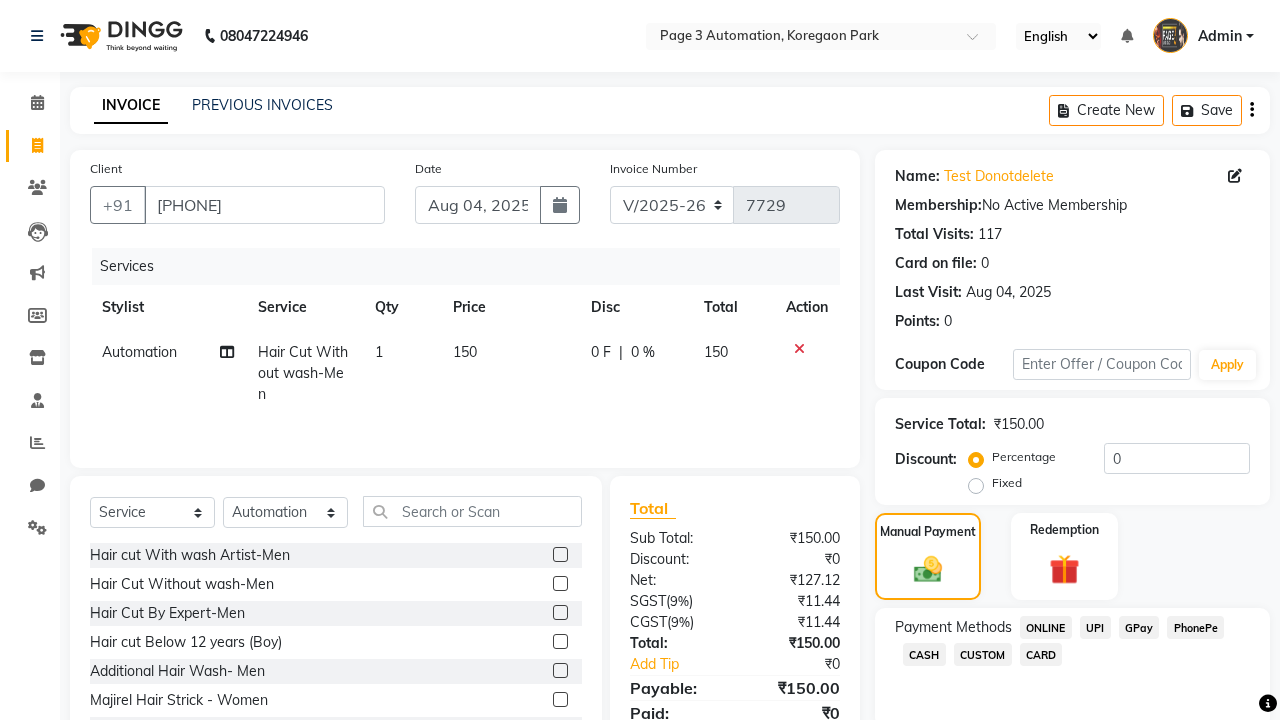 click on "ONLINE" 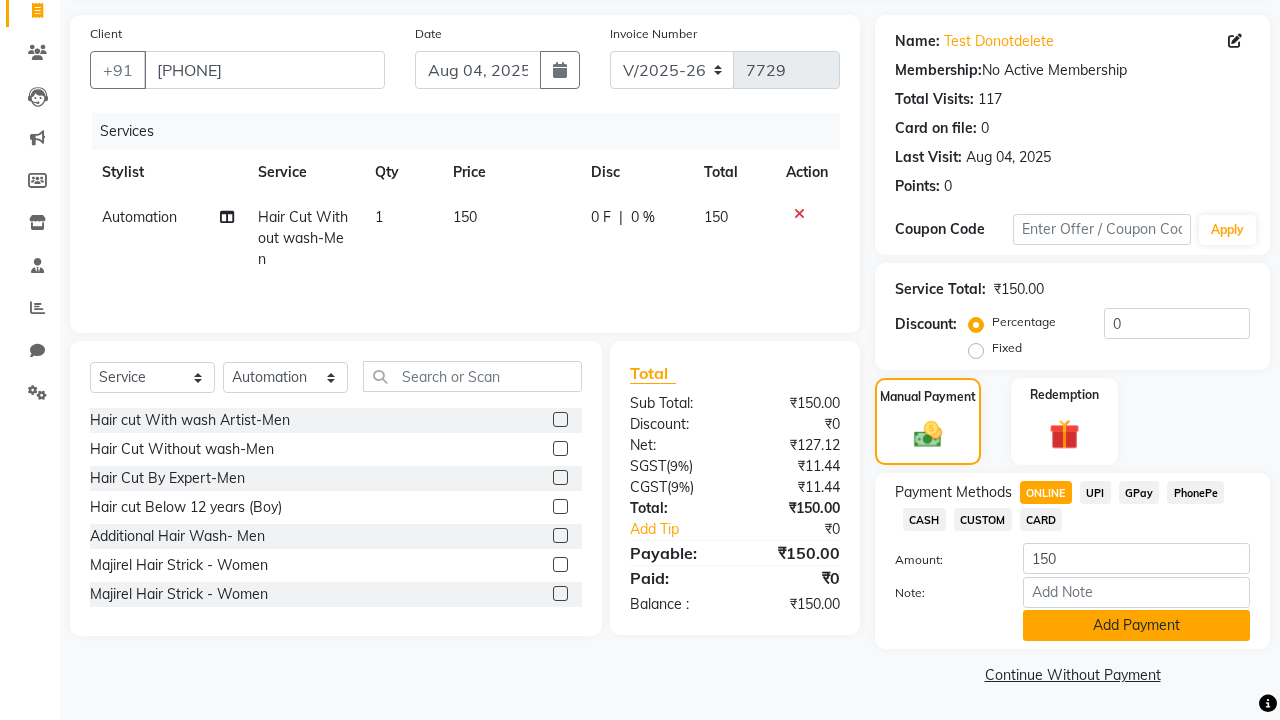 click on "Add Payment" 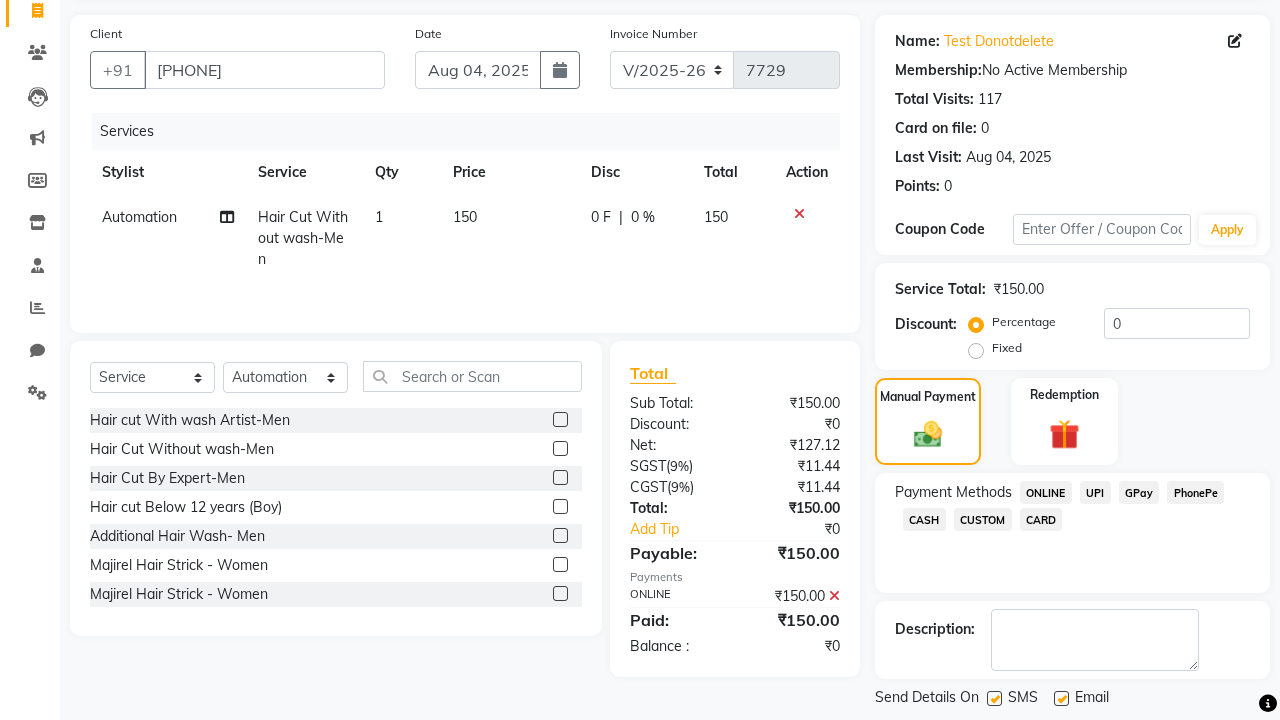 click on "Generate OTP" 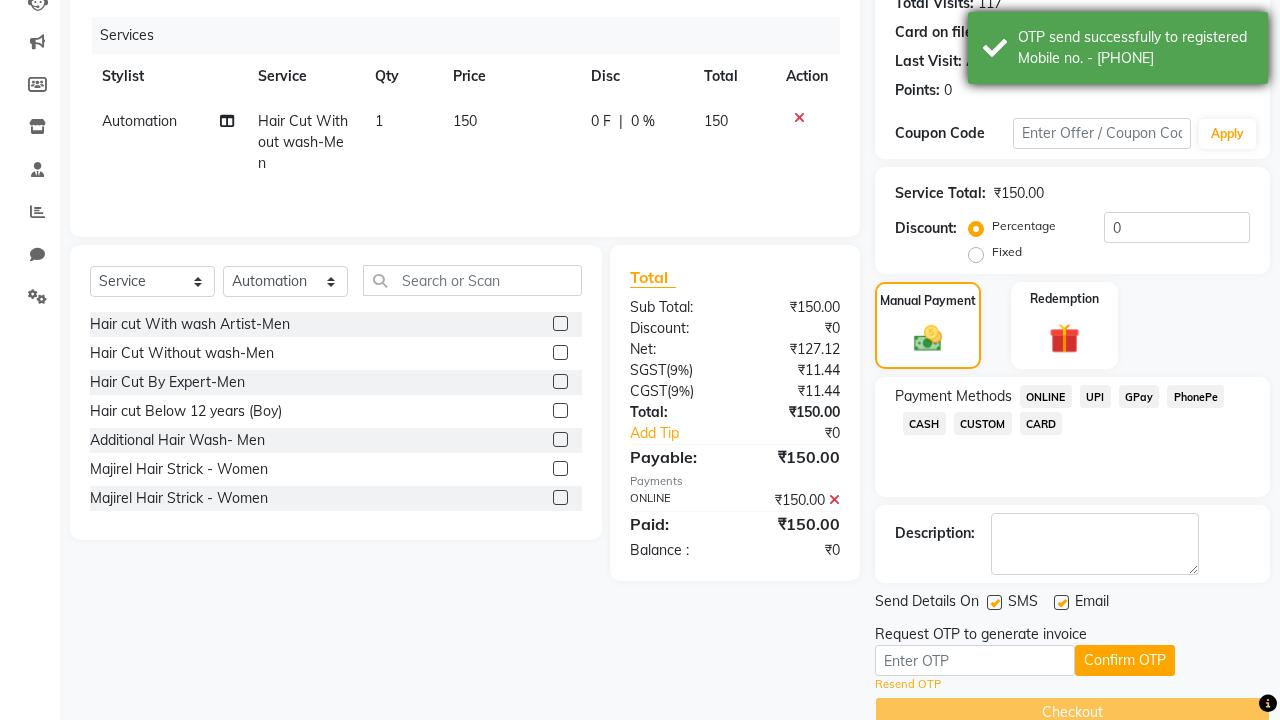 click on "OTP send successfully to registered  Mobile no. - [PHONE]" at bounding box center [1135, 48] 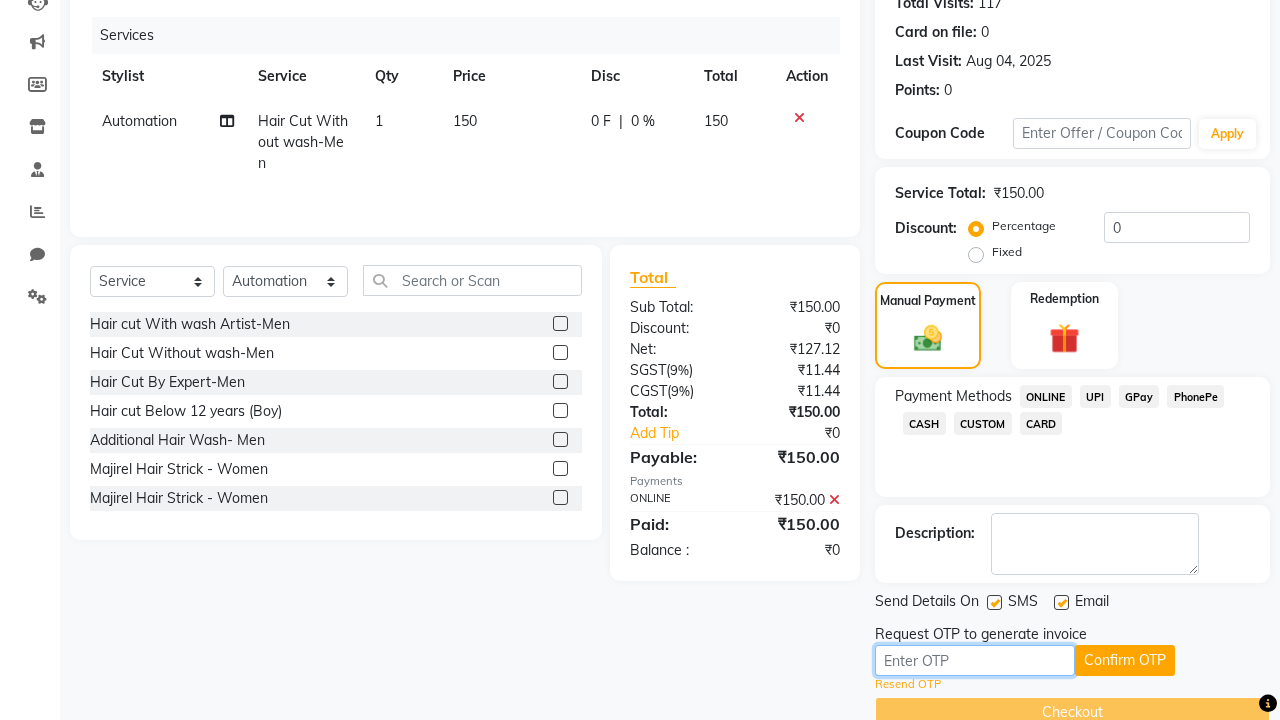 type on "4029" 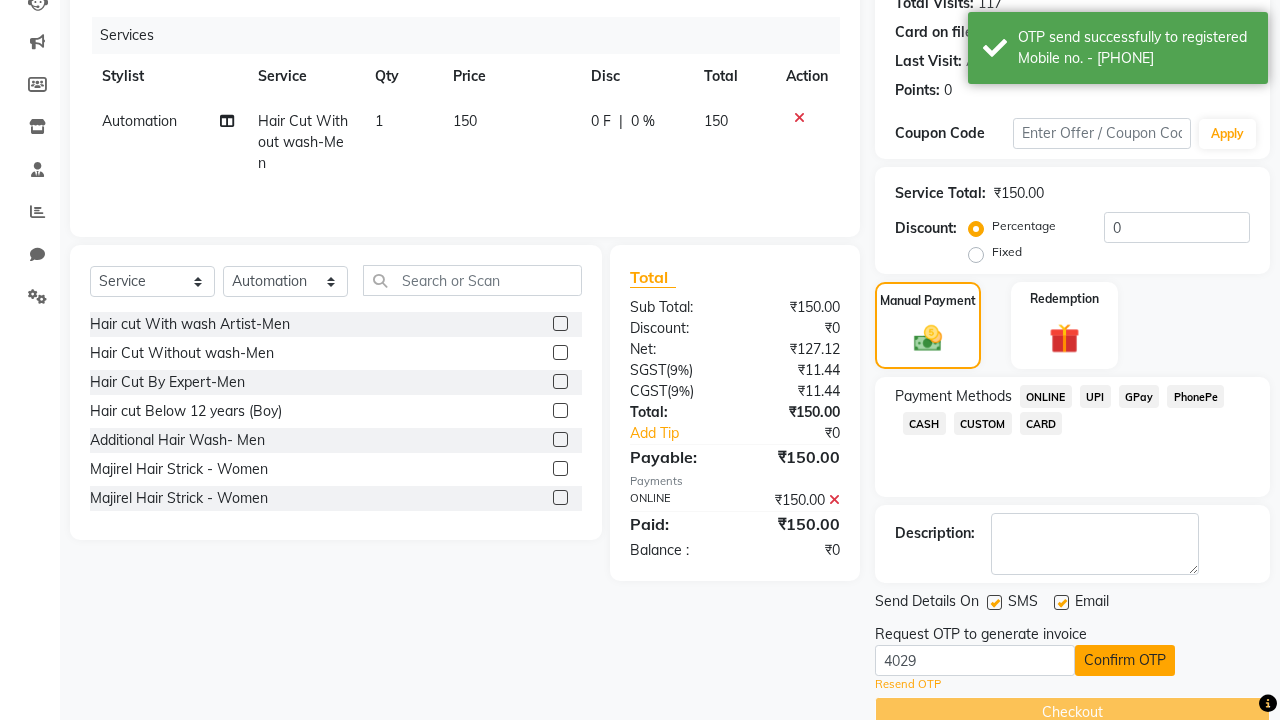 click on "Confirm OTP" 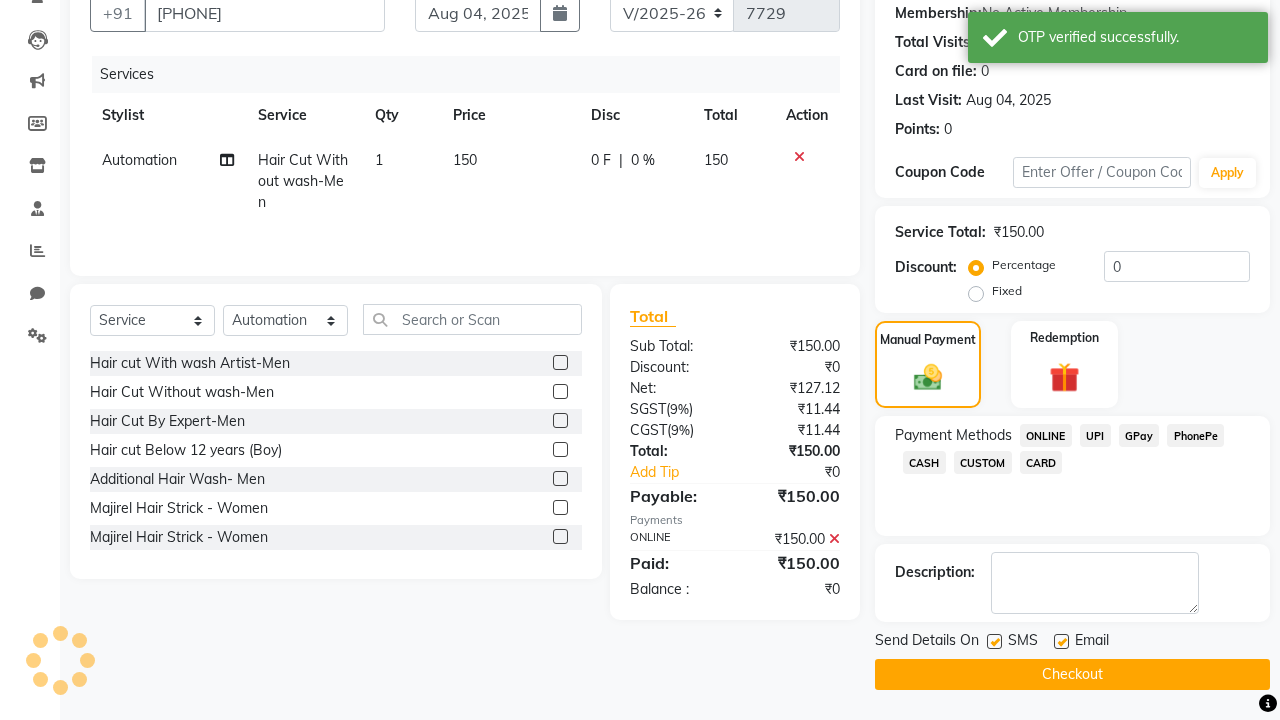scroll, scrollTop: 192, scrollLeft: 0, axis: vertical 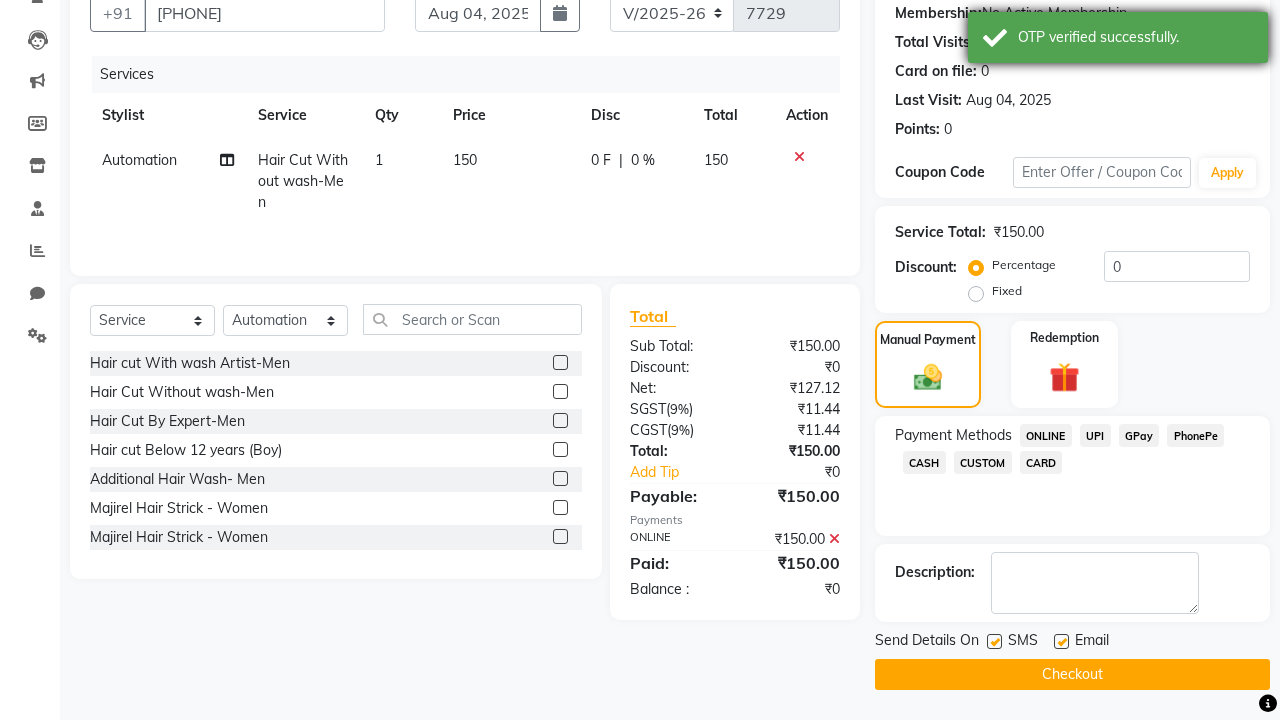 click on "OTP verified successfully." at bounding box center [1135, 37] 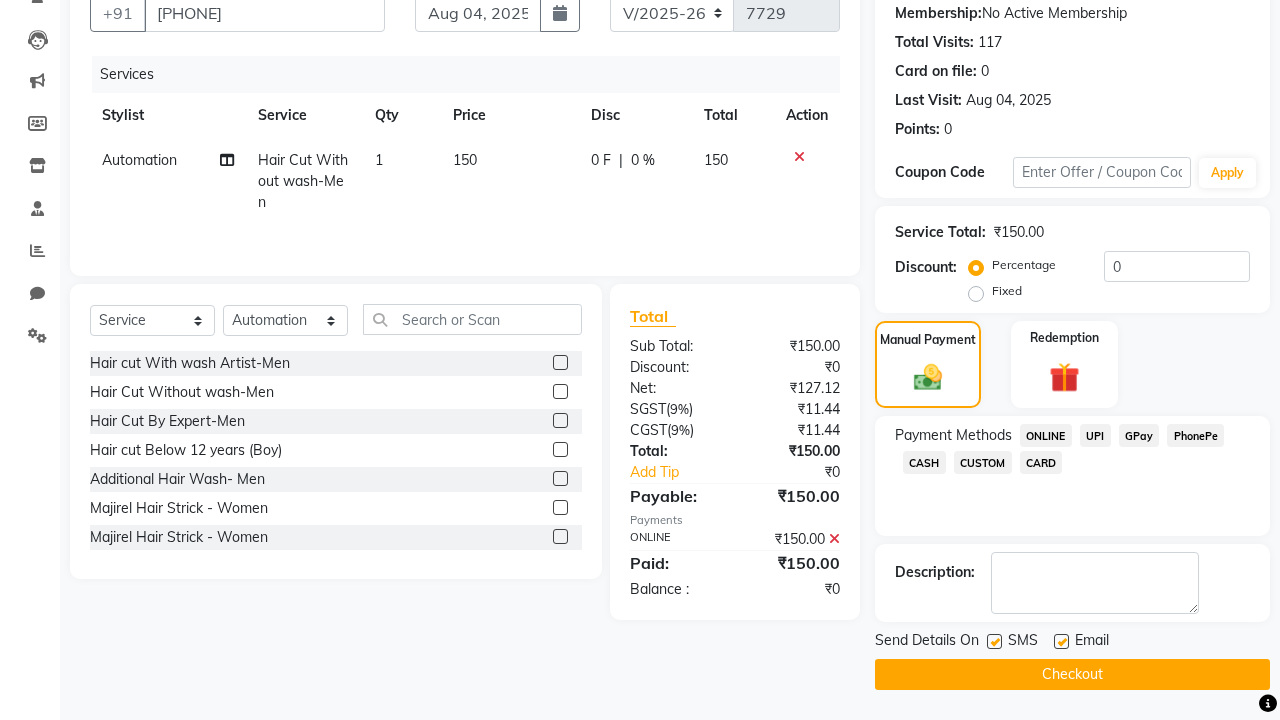 click on "Checkout" 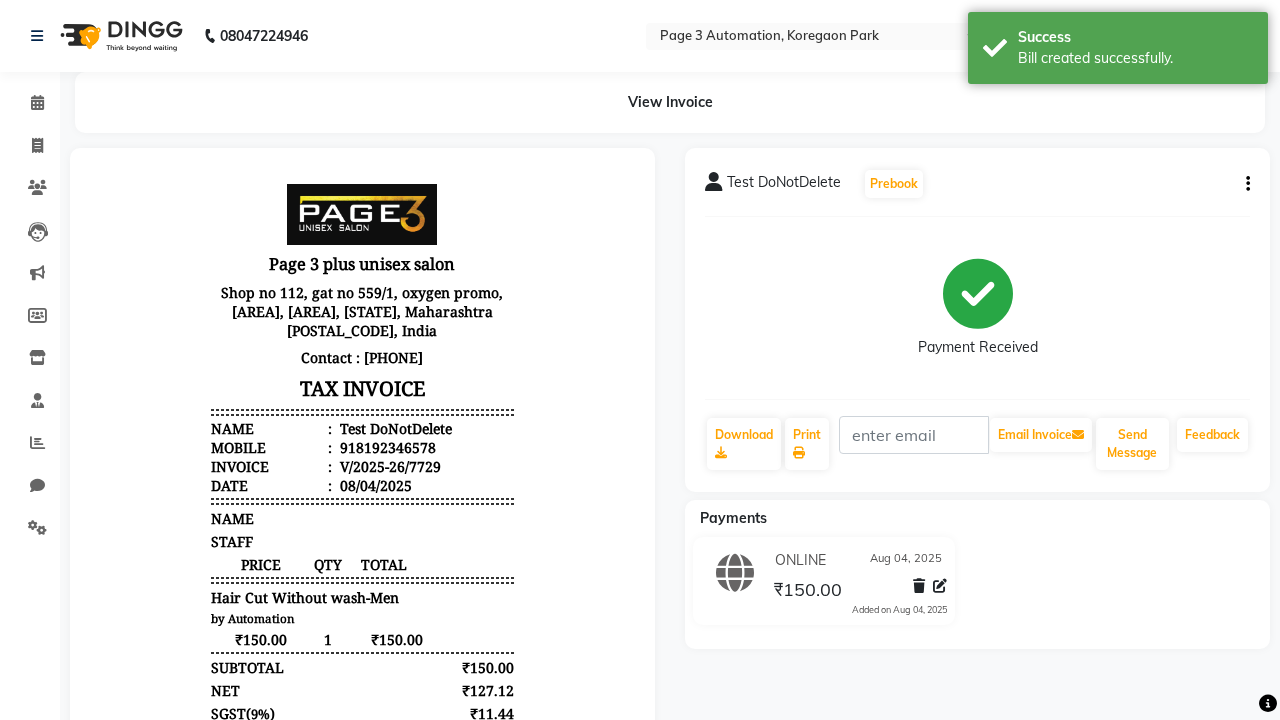 scroll, scrollTop: 0, scrollLeft: 0, axis: both 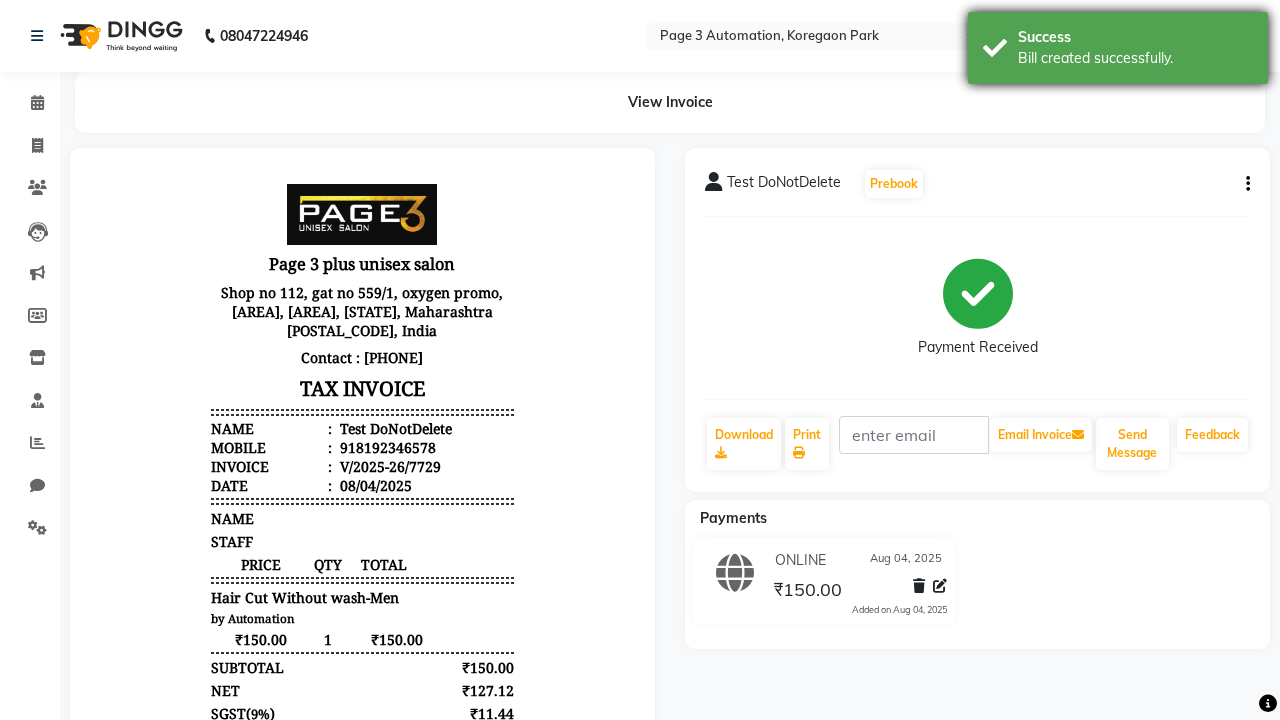 click on "Bill created successfully." at bounding box center (1135, 58) 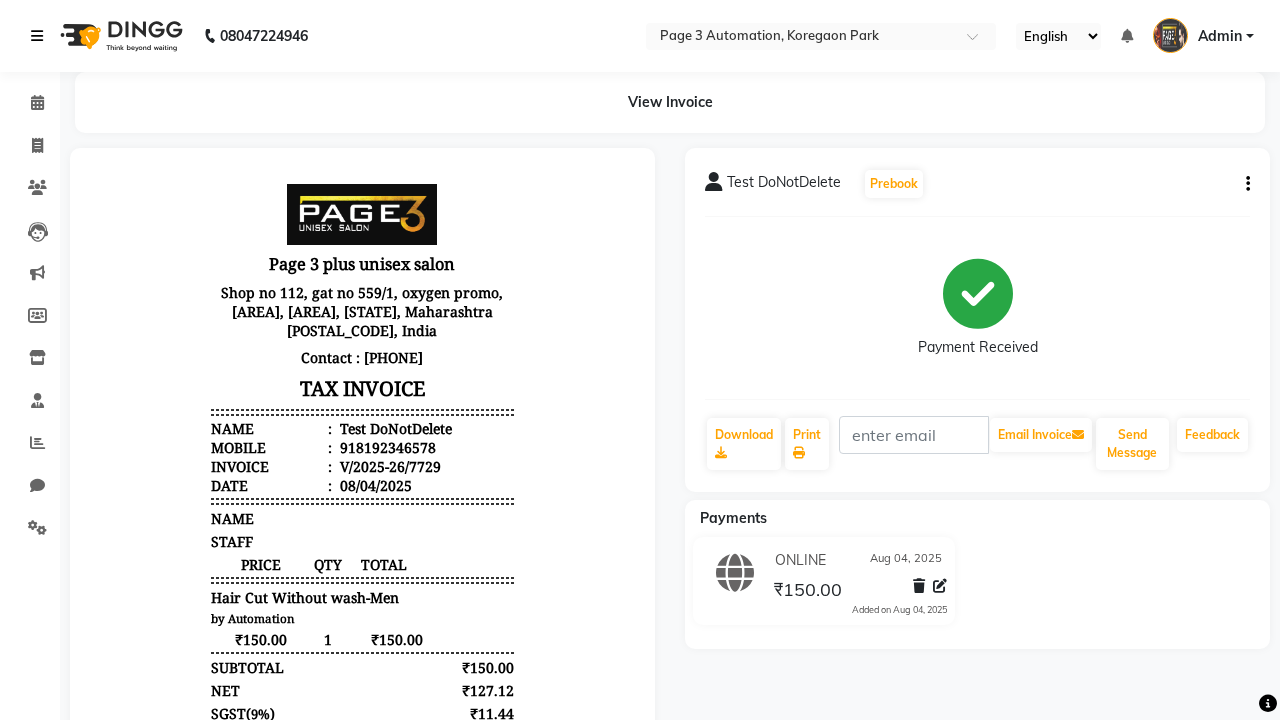 click at bounding box center (37, 36) 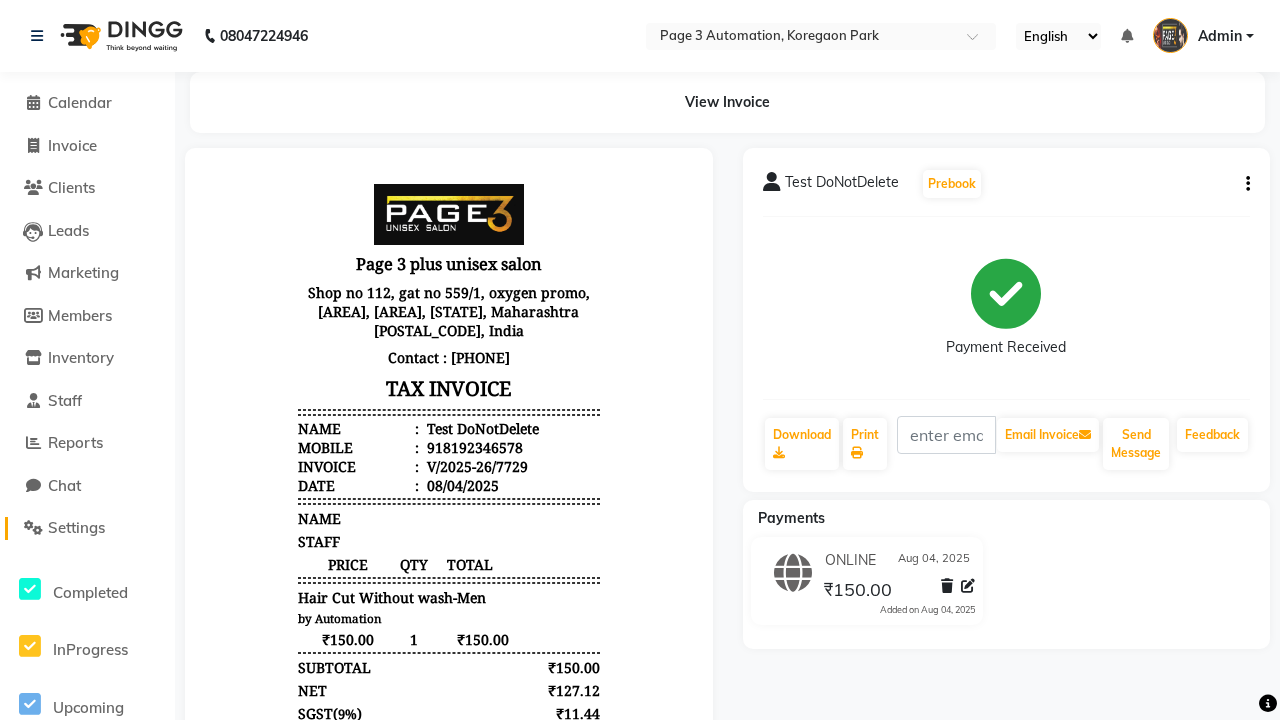 click on "Settings" 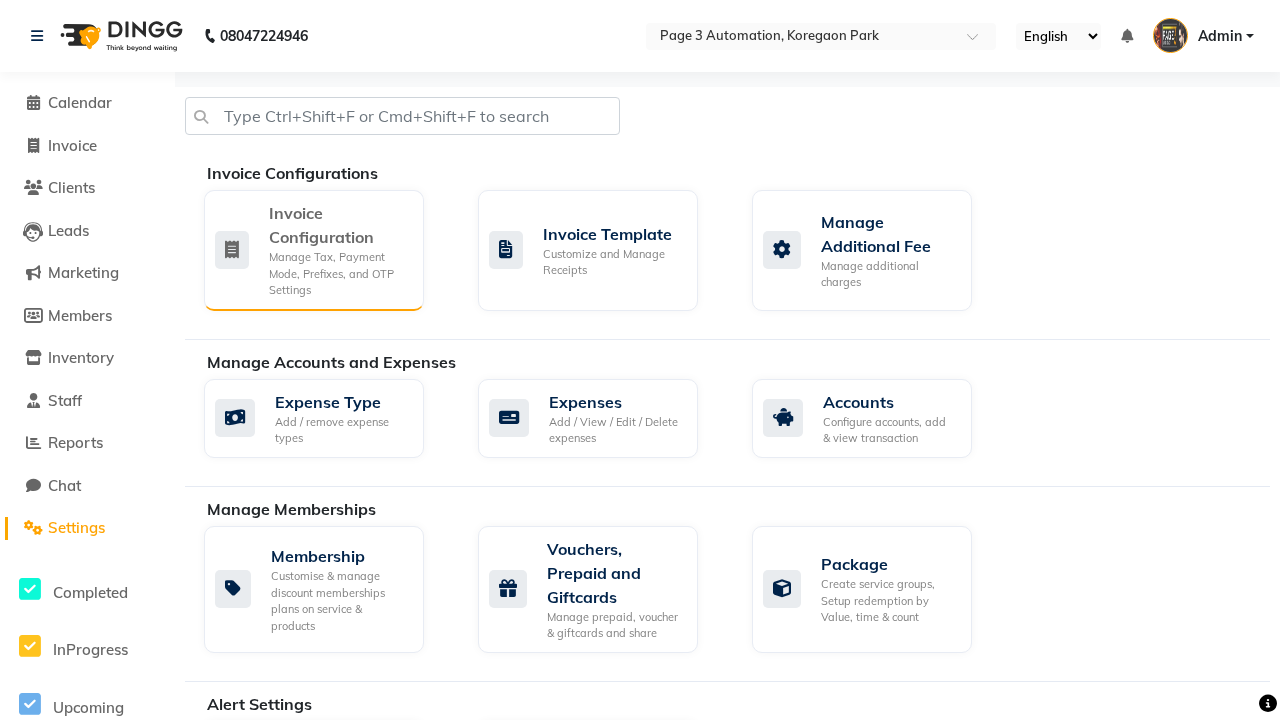 click on "Manage Tax, Payment Mode, Prefixes, and OTP Settings" 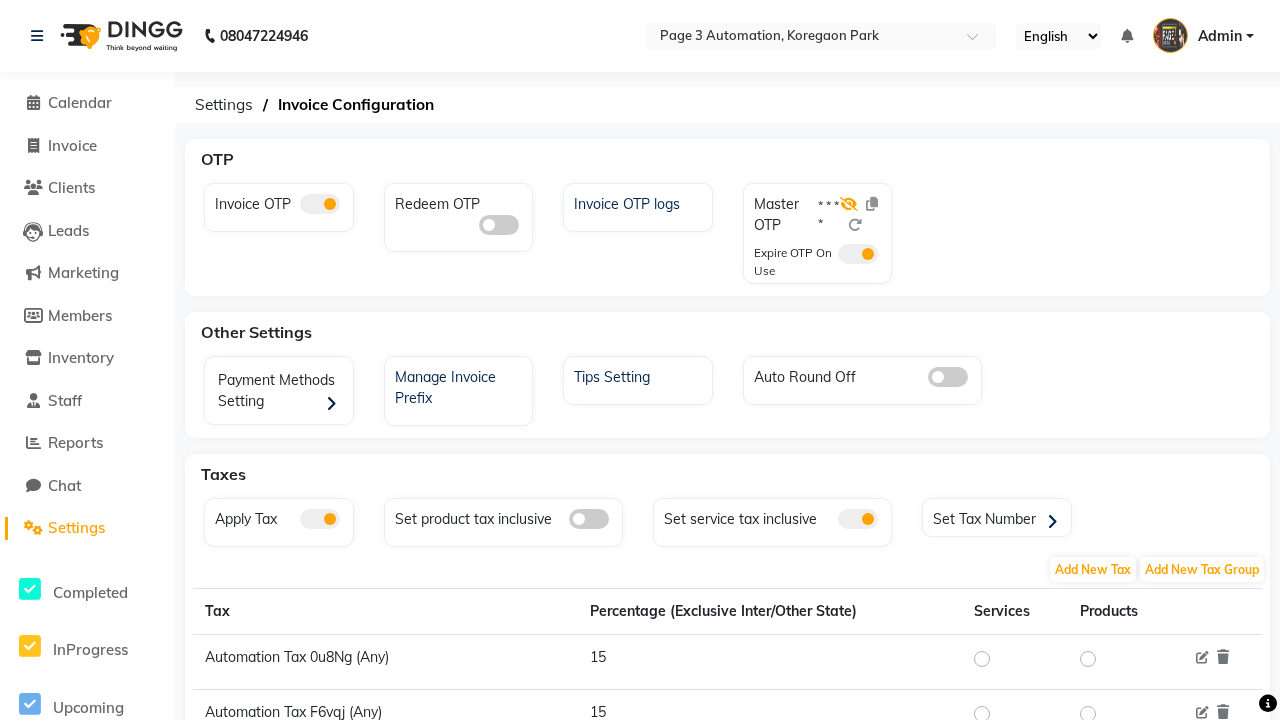click 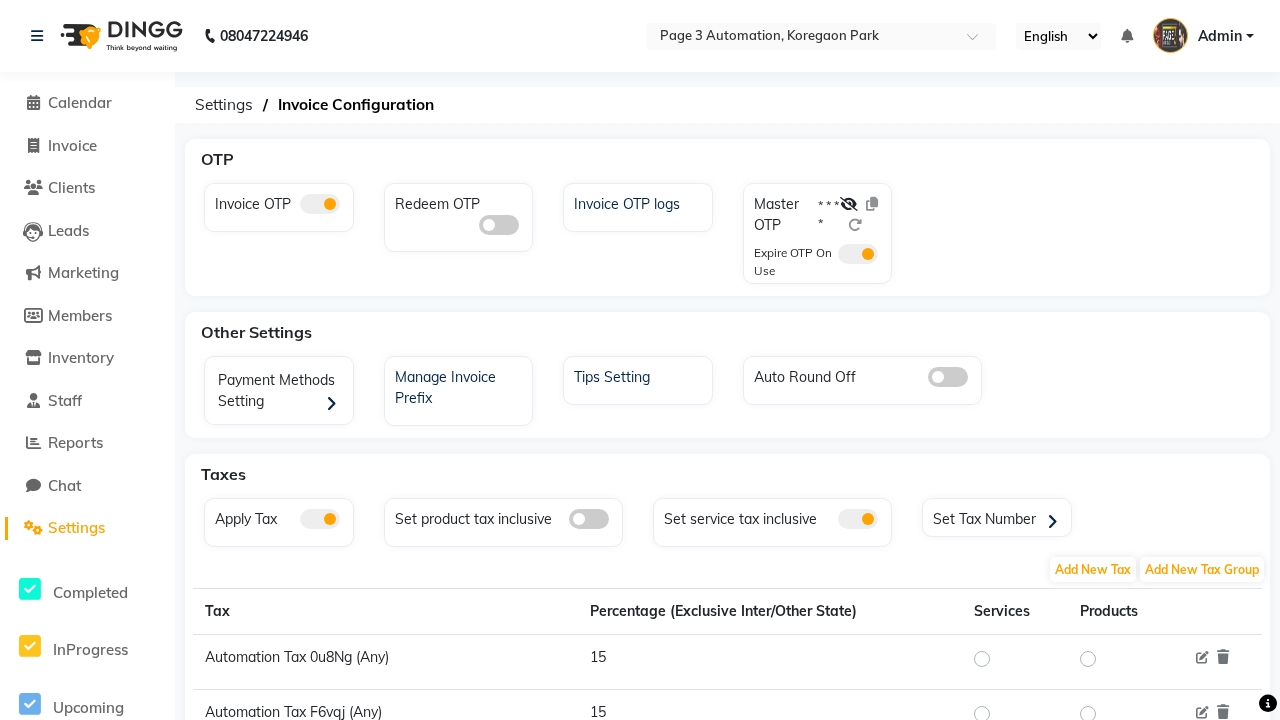 click 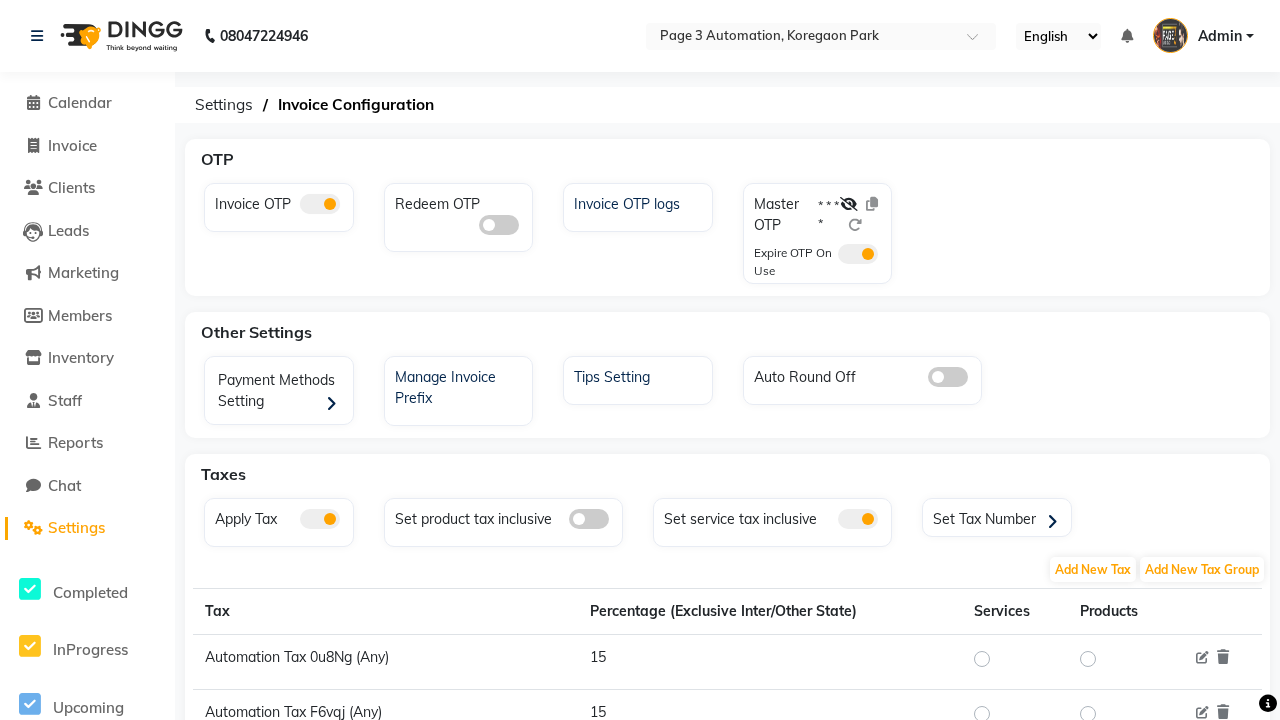 click 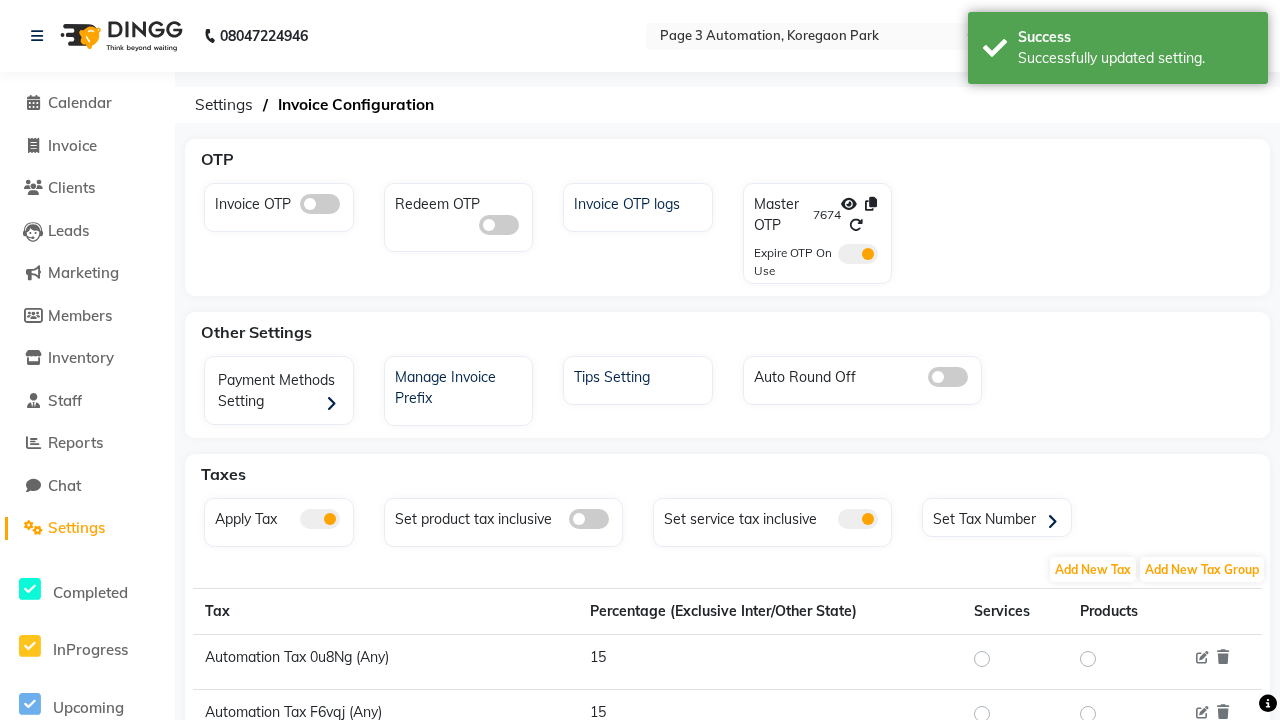 click 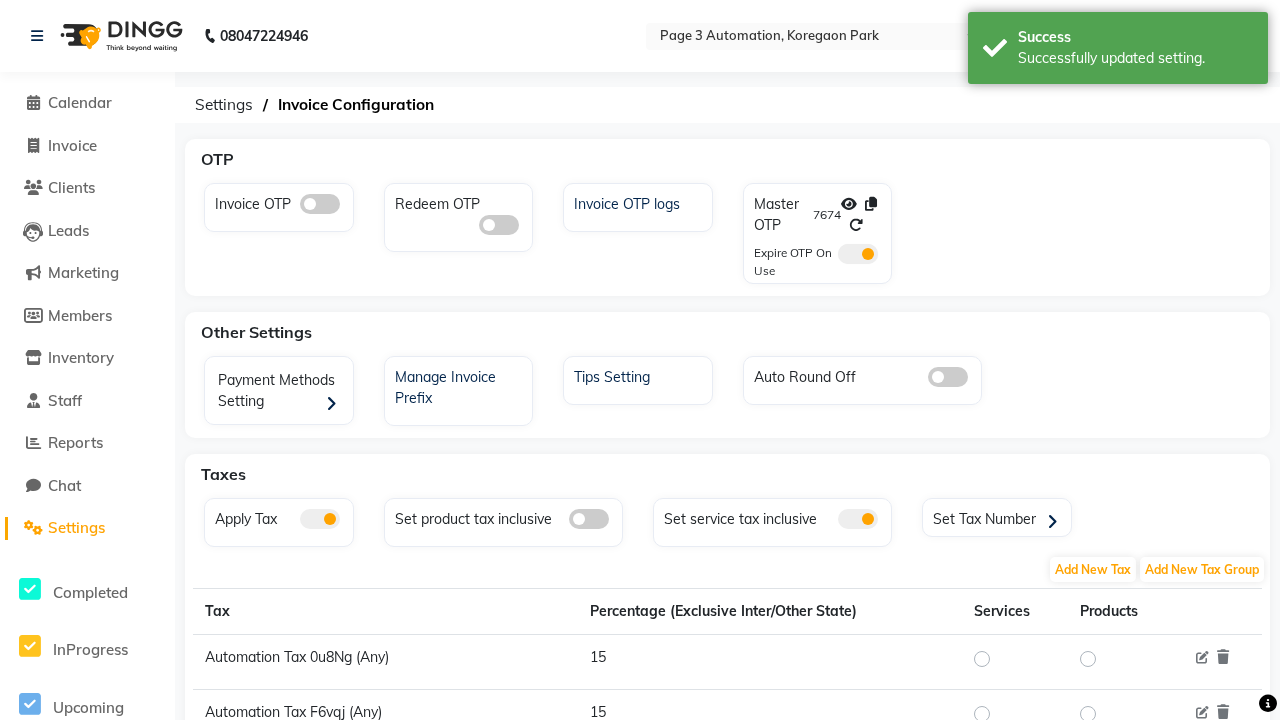 click 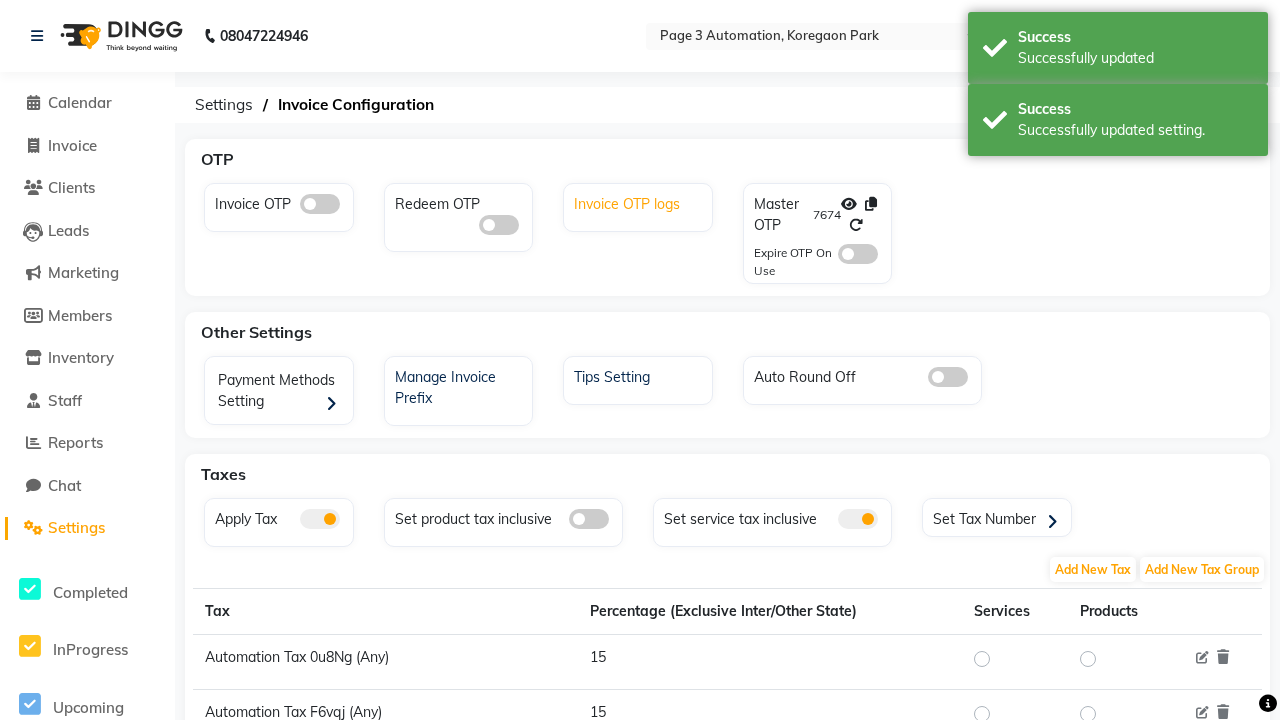 click on "Invoice OTP logs" 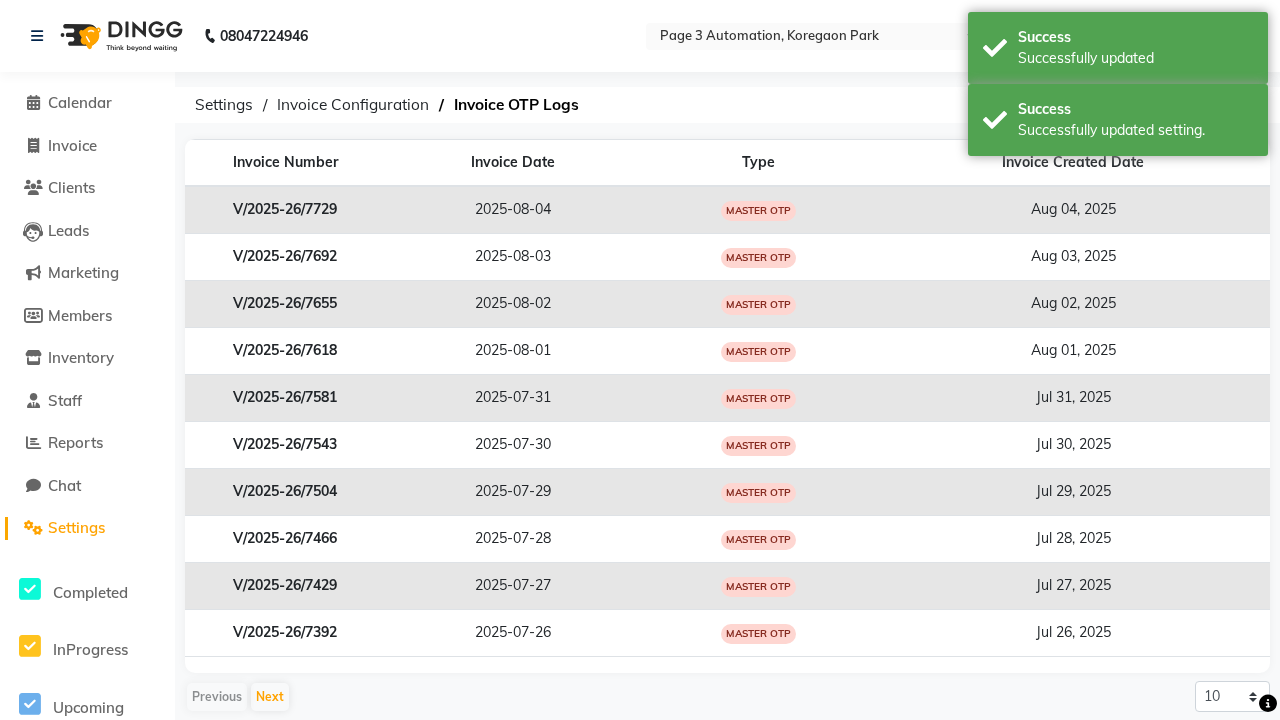 scroll, scrollTop: 0, scrollLeft: 5, axis: horizontal 